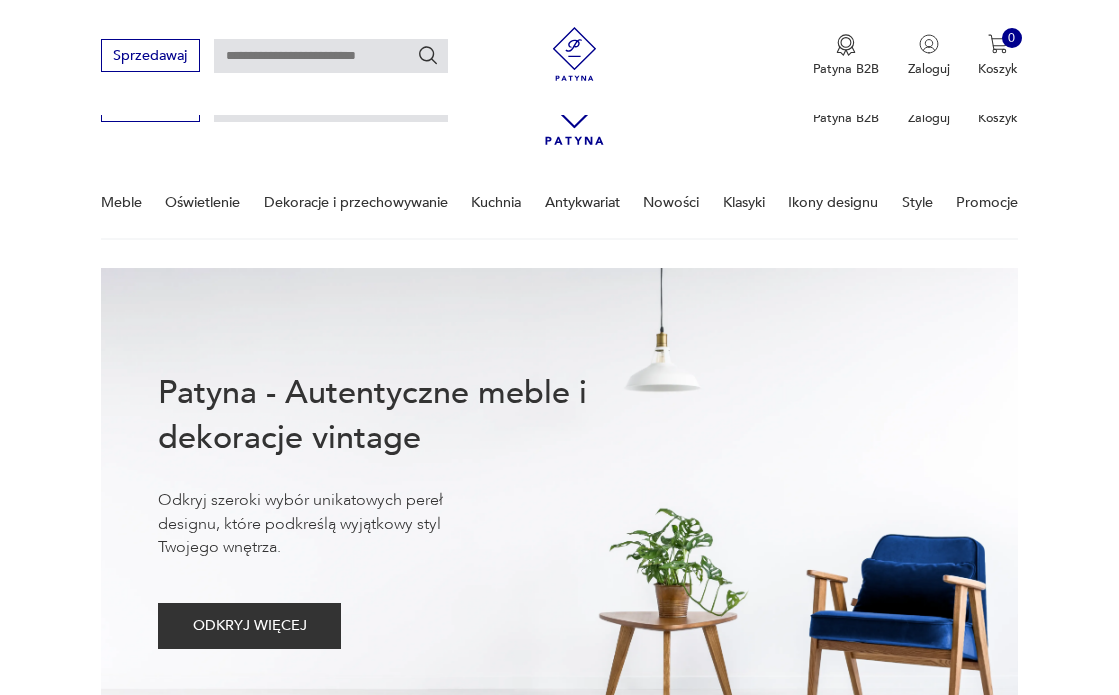 scroll, scrollTop: 1080, scrollLeft: 0, axis: vertical 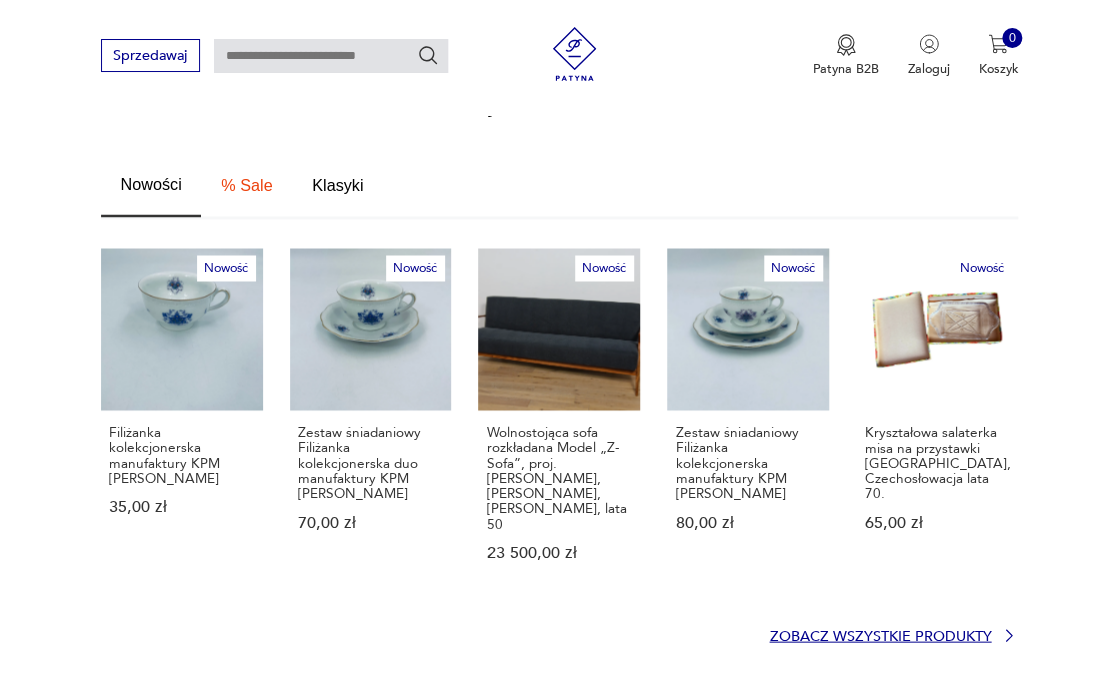 click on "Zobacz wszystkie produkty" at bounding box center [880, 636] 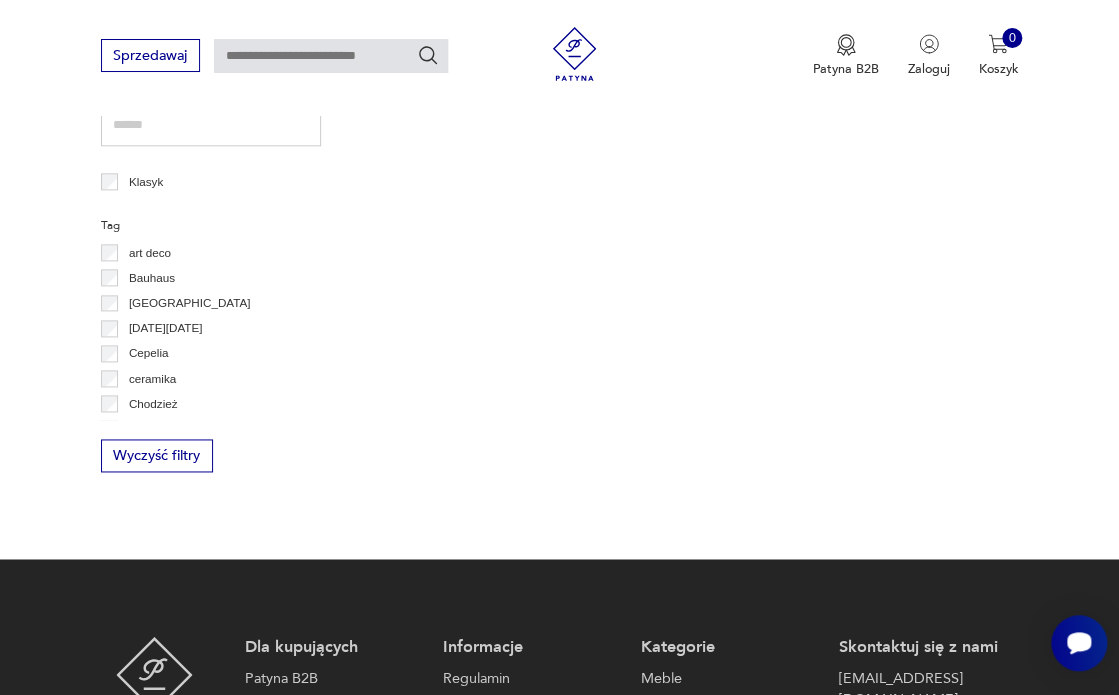 scroll, scrollTop: 464, scrollLeft: 0, axis: vertical 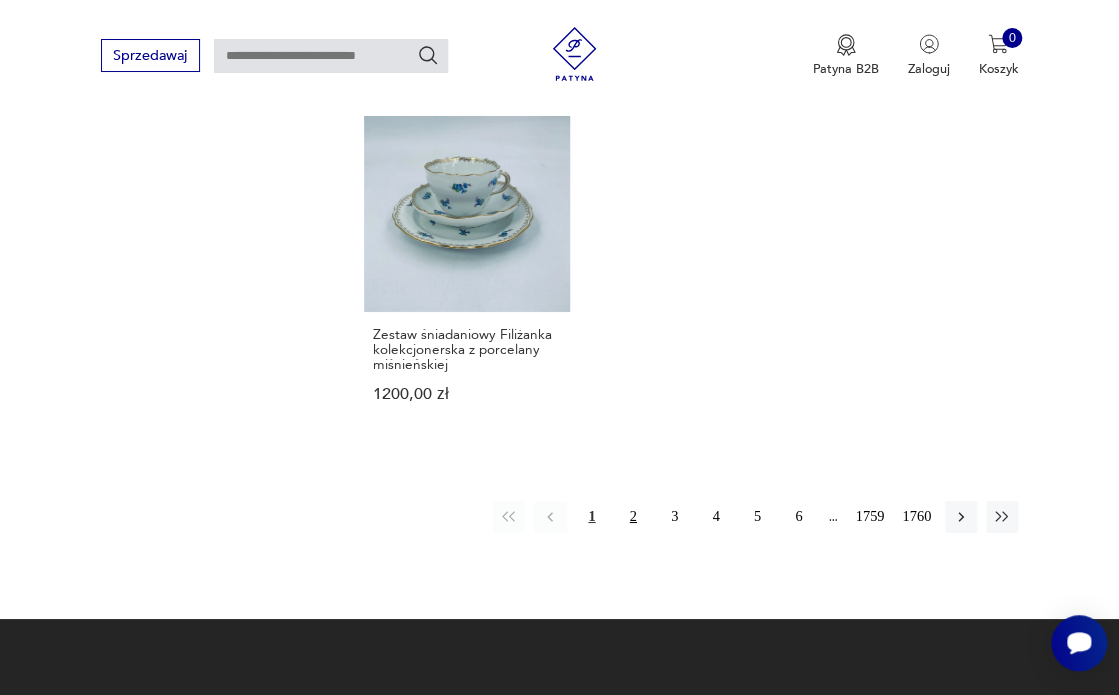 click on "2" at bounding box center [633, 517] 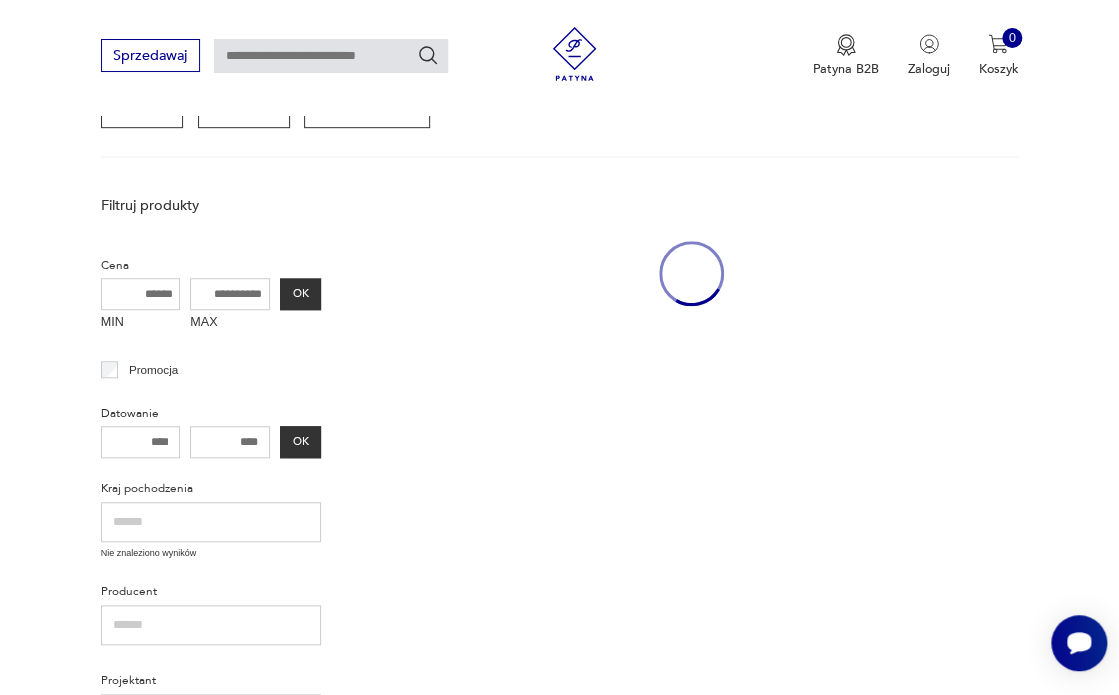 scroll, scrollTop: 217, scrollLeft: 0, axis: vertical 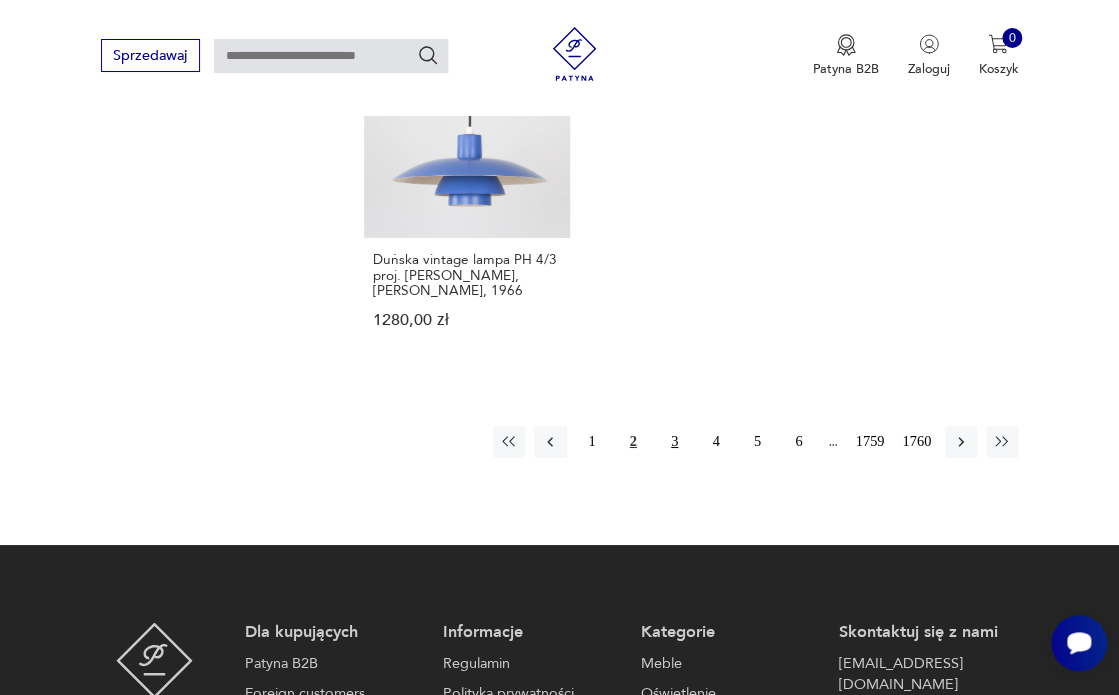 click on "3" at bounding box center [674, 442] 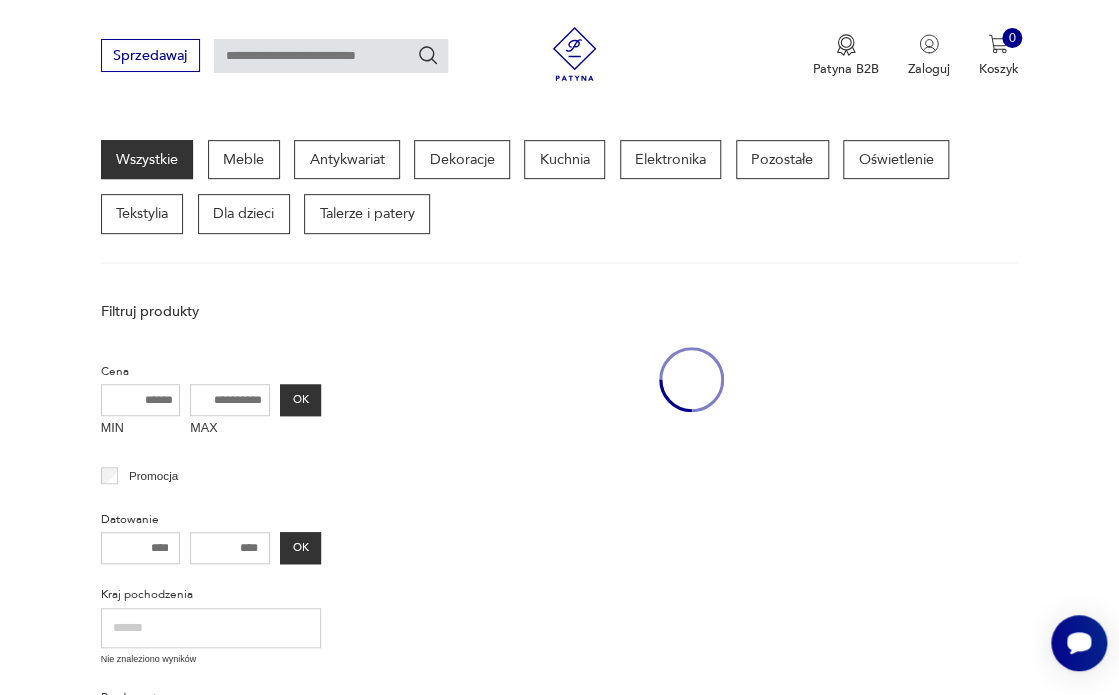 scroll, scrollTop: 217, scrollLeft: 0, axis: vertical 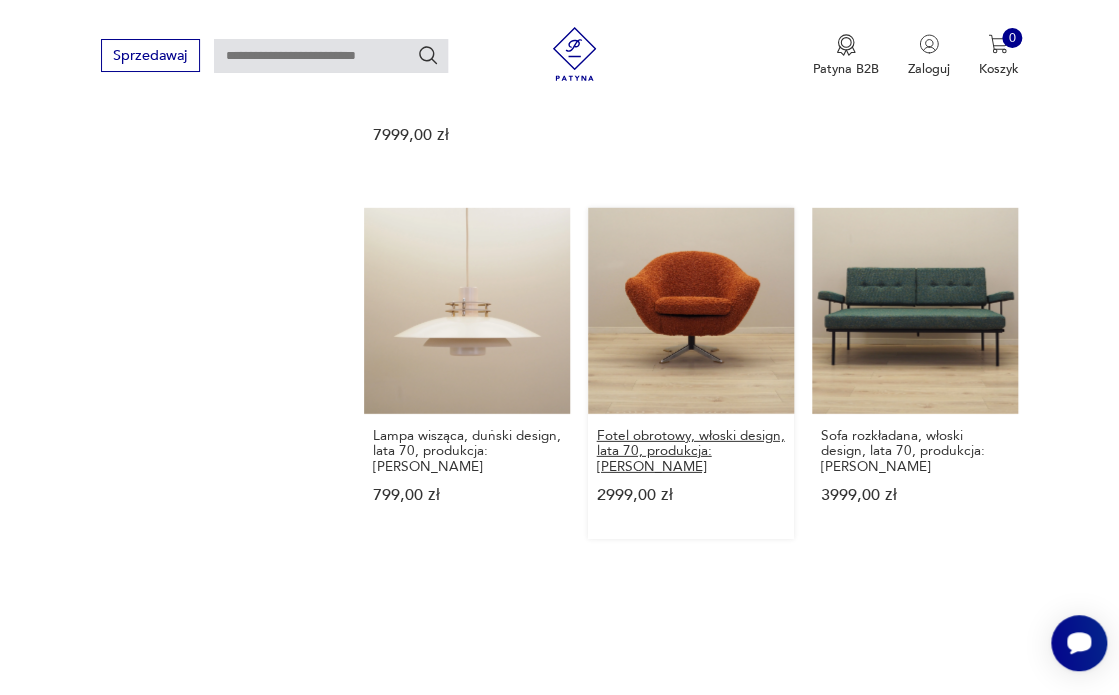 click on "Fotel obrotowy, włoski design, lata 70, produkcja: [PERSON_NAME]" at bounding box center (691, 451) 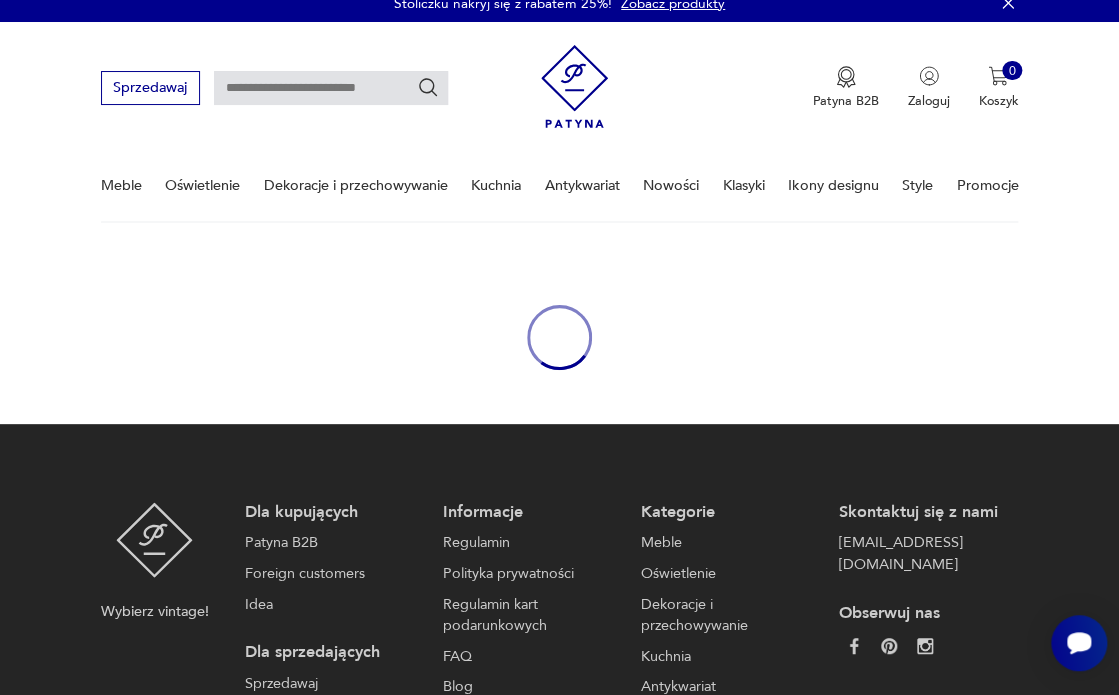 scroll, scrollTop: 0, scrollLeft: 0, axis: both 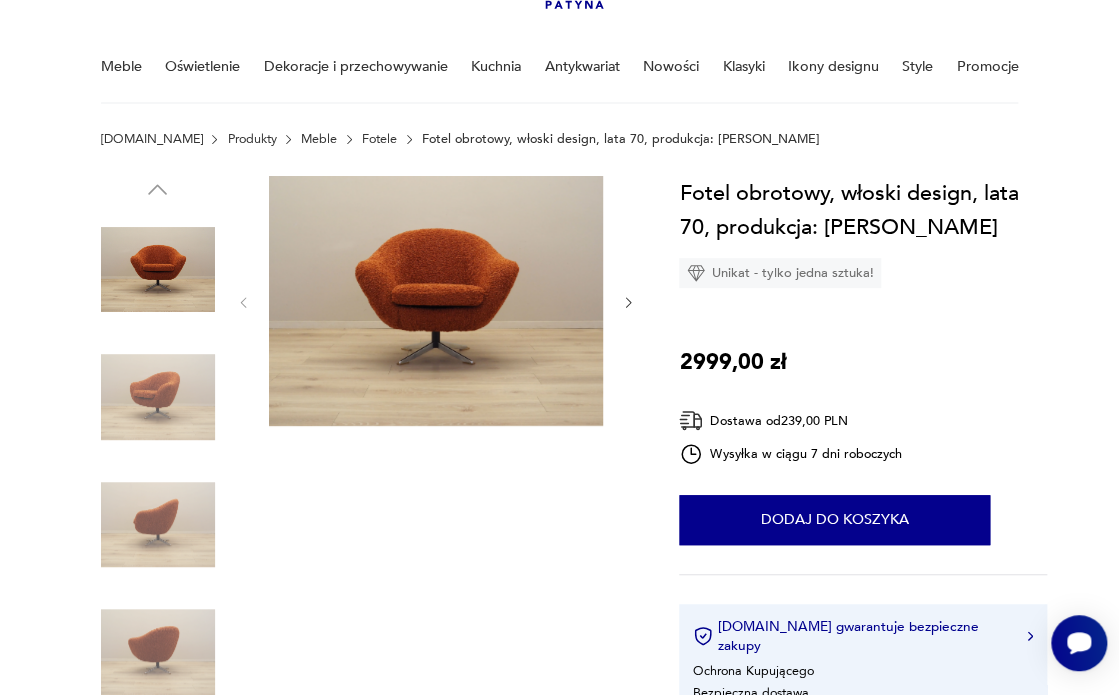 click 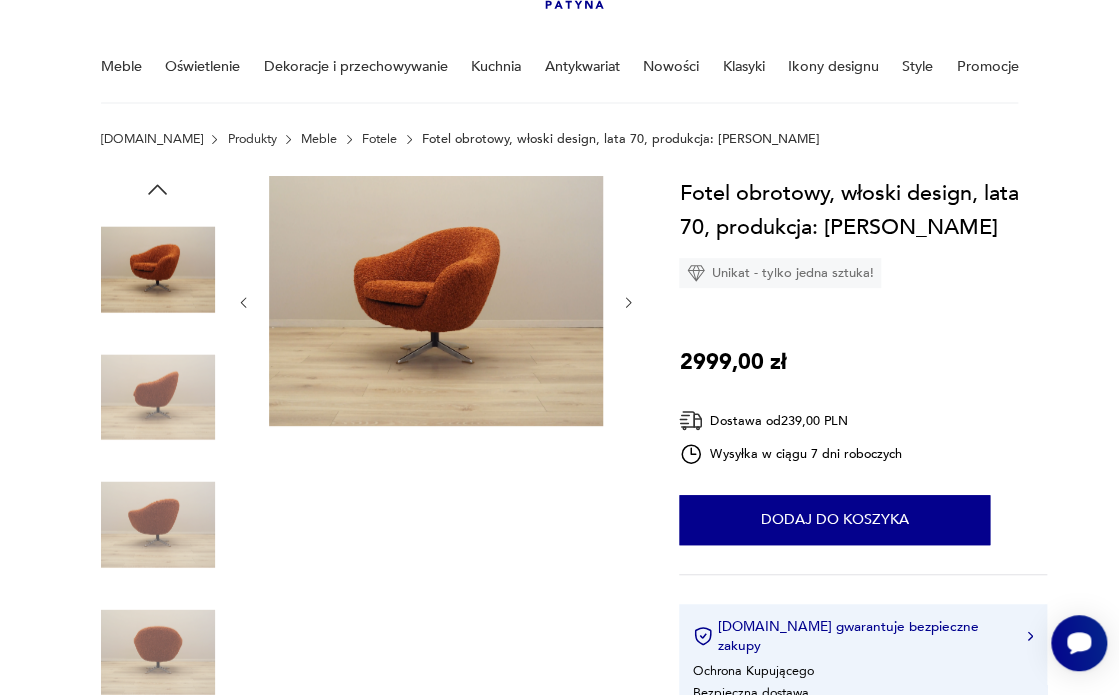 click 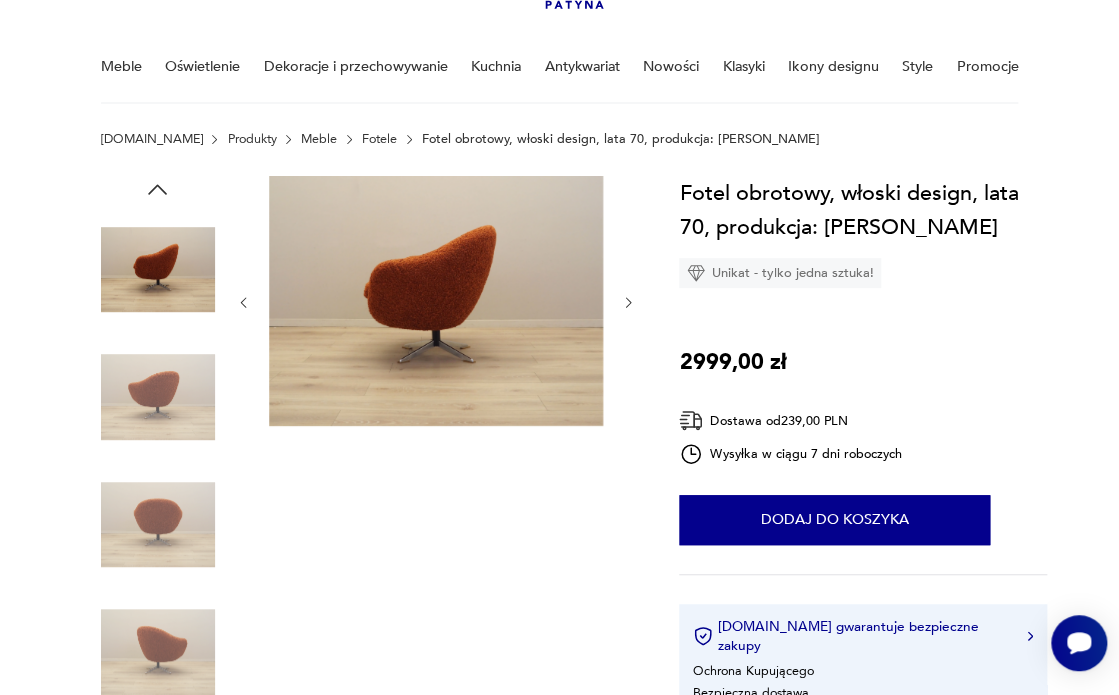 click 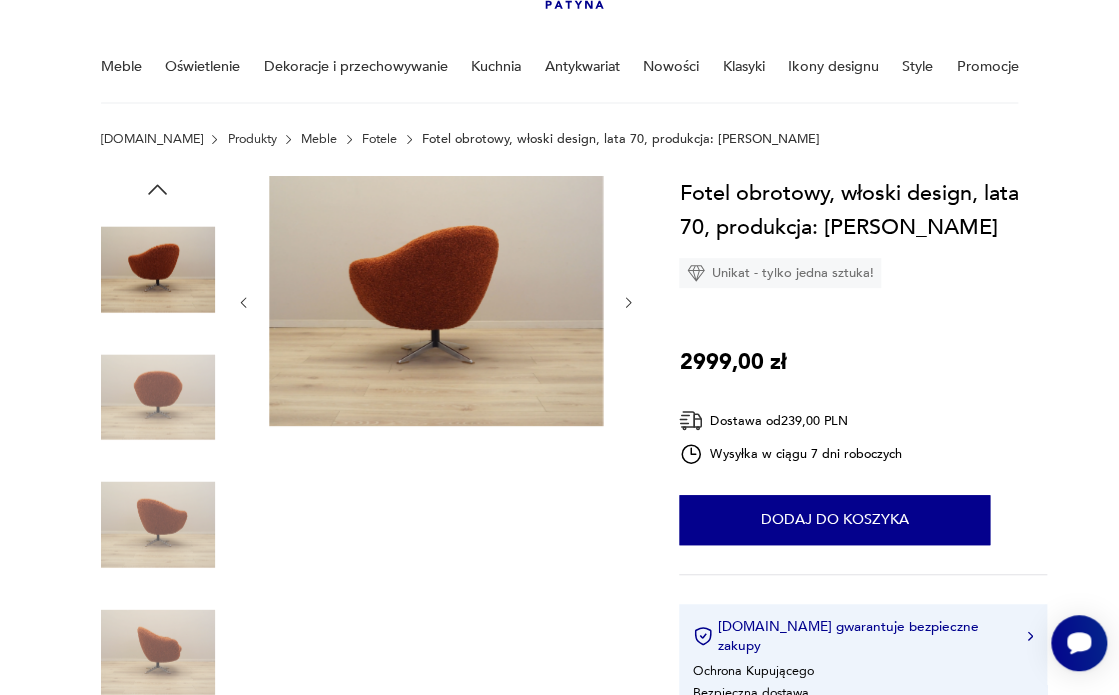 click at bounding box center (158, 525) 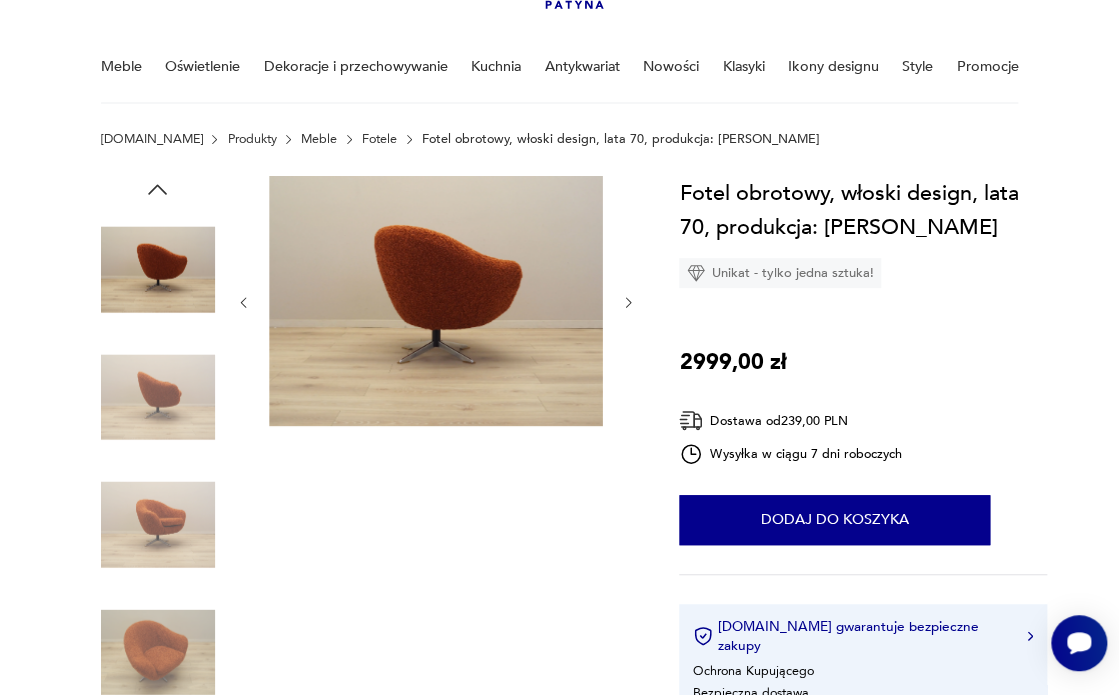 click at bounding box center (436, 301) 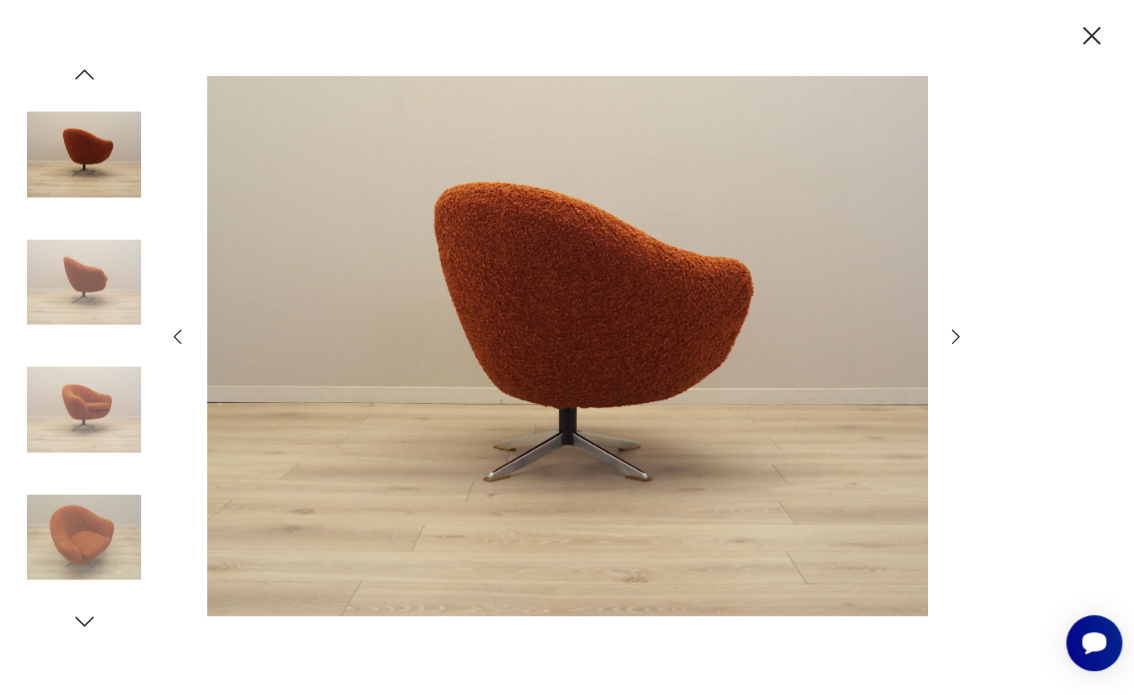 click at bounding box center [84, 537] 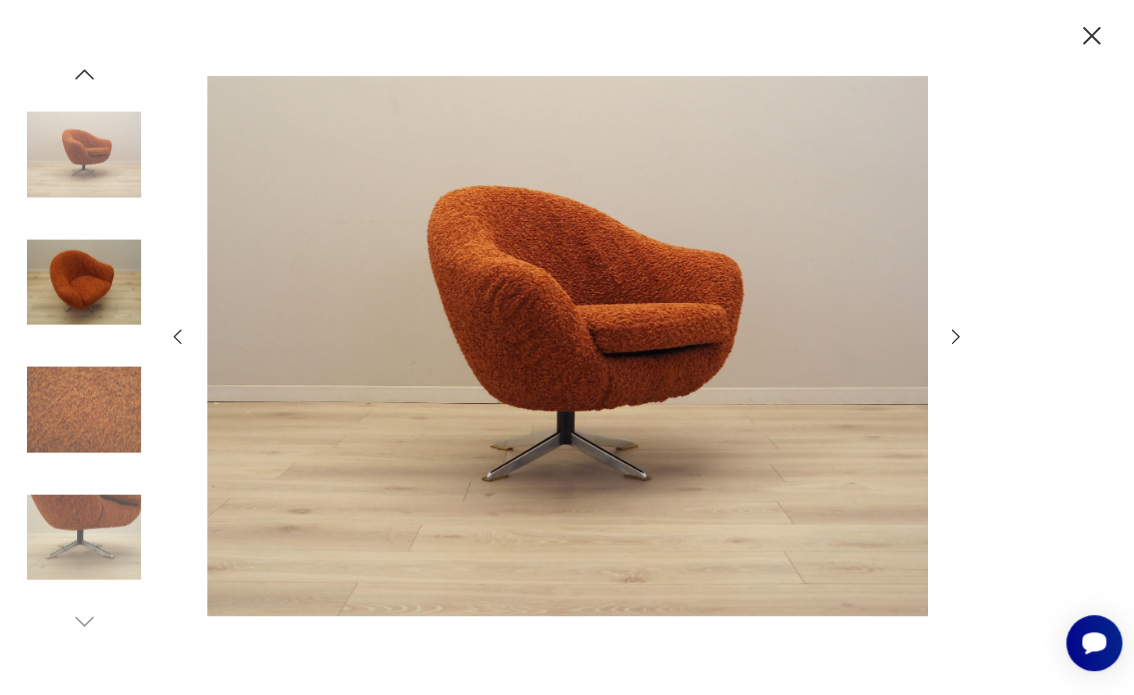 click 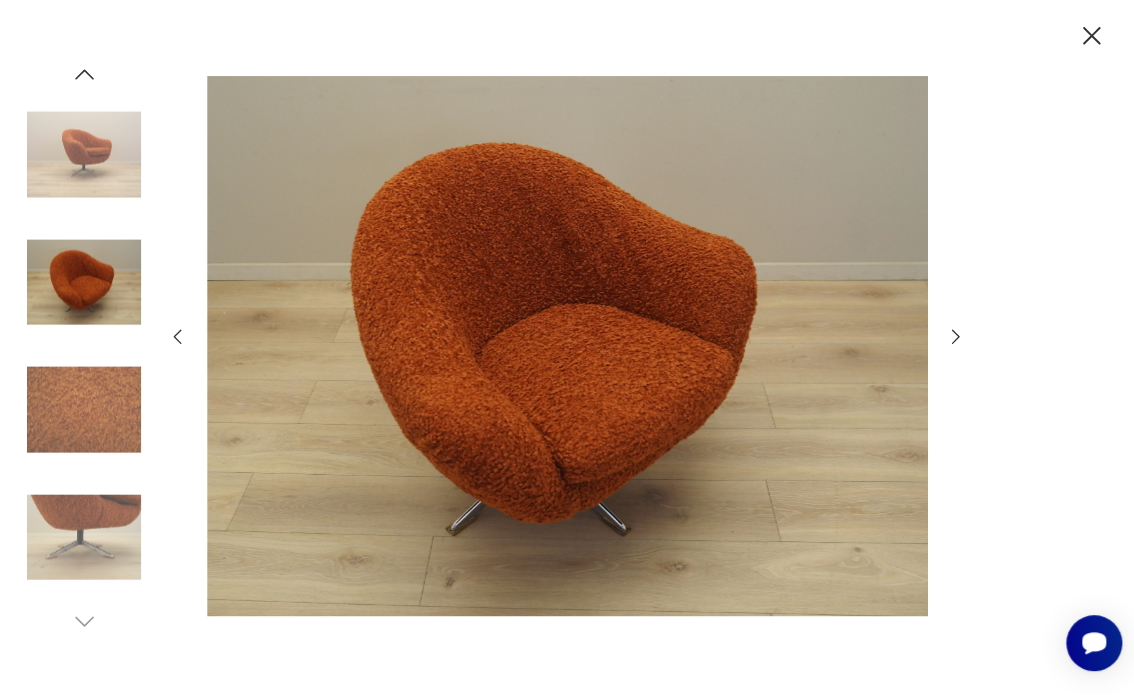 click 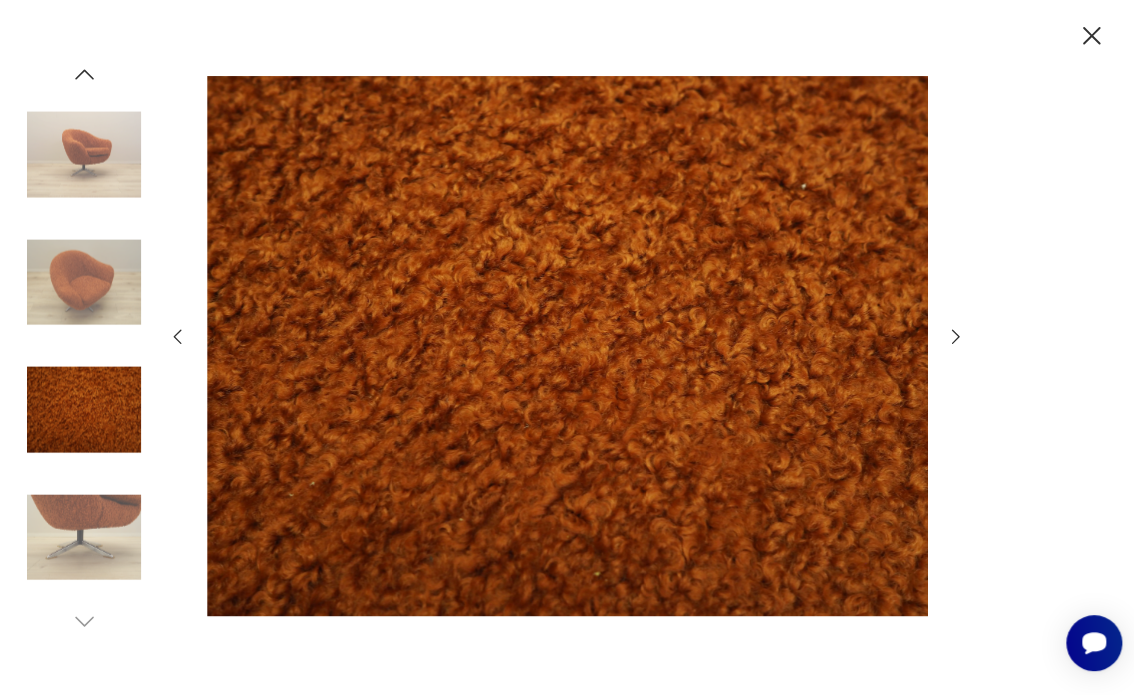 click 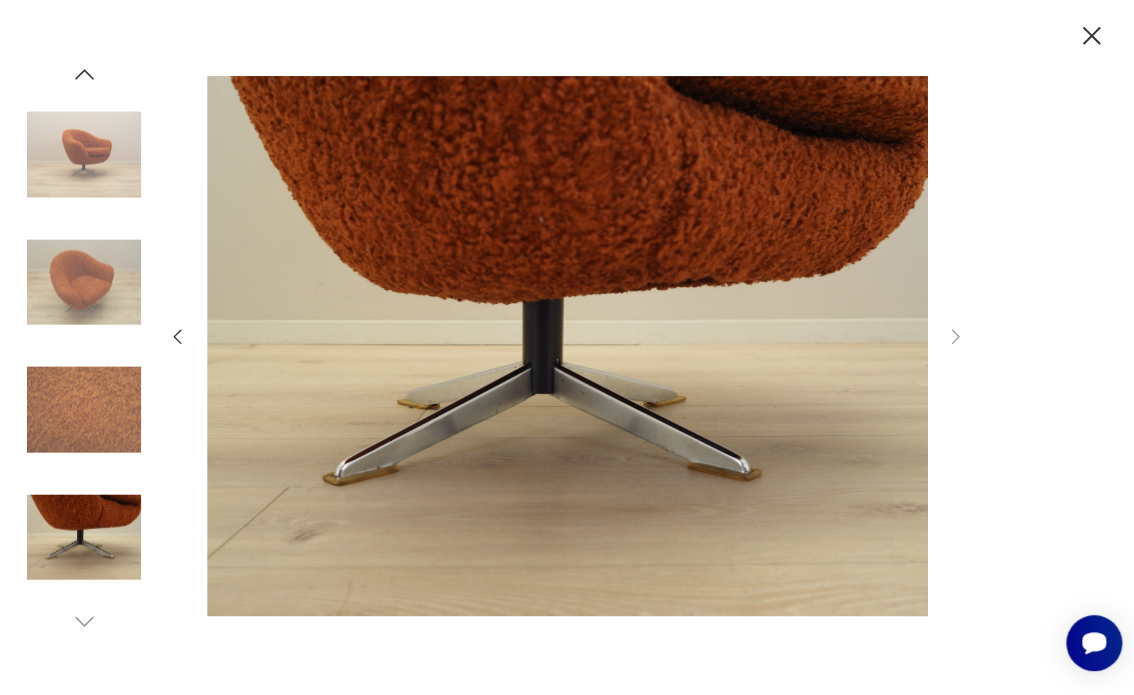 click at bounding box center [84, 282] 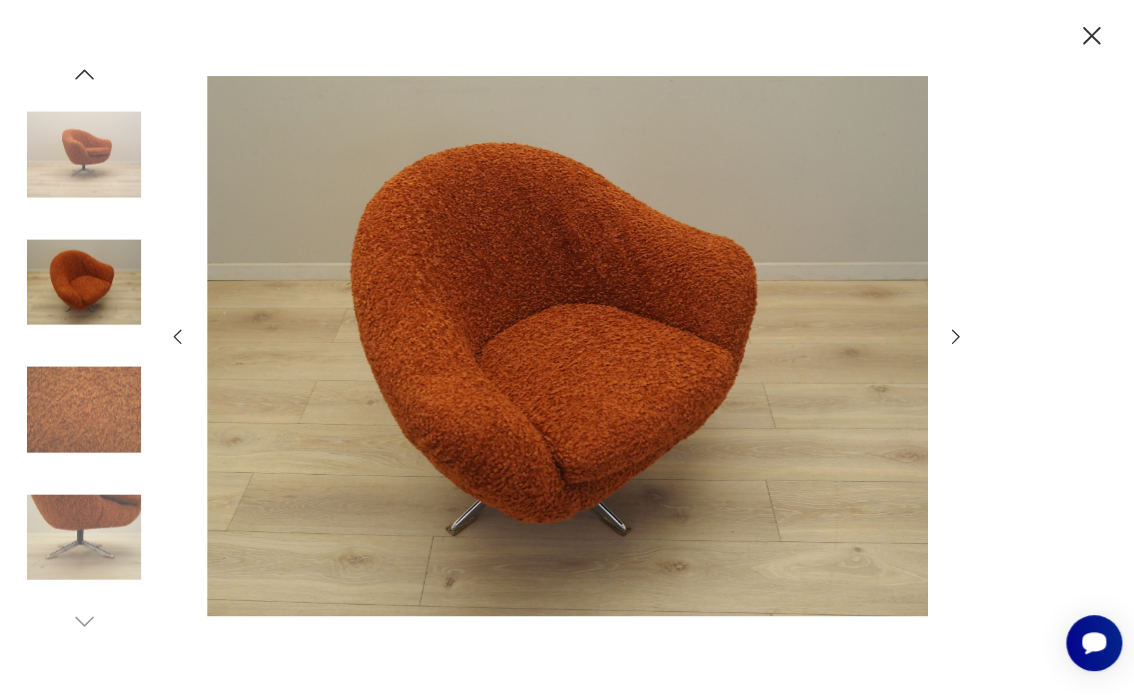 click at bounding box center (84, 155) 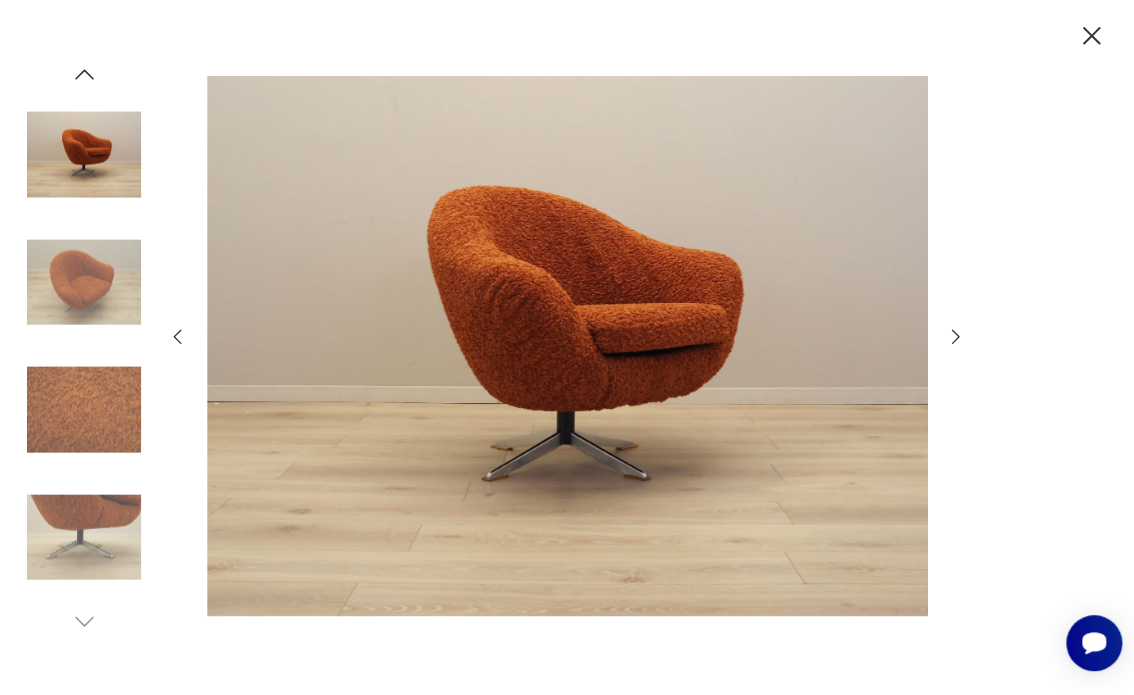 click 